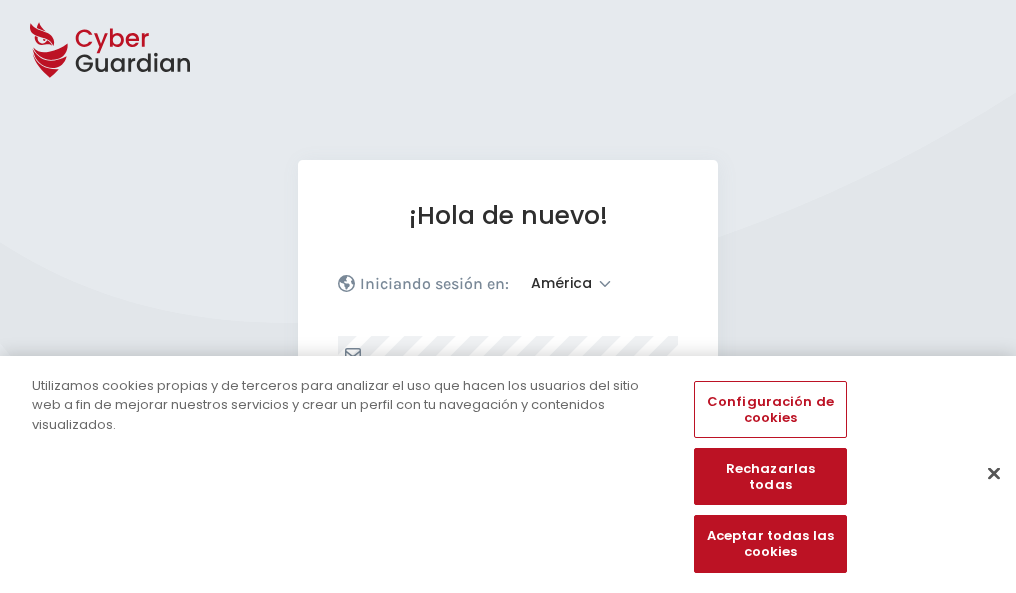 select on "América" 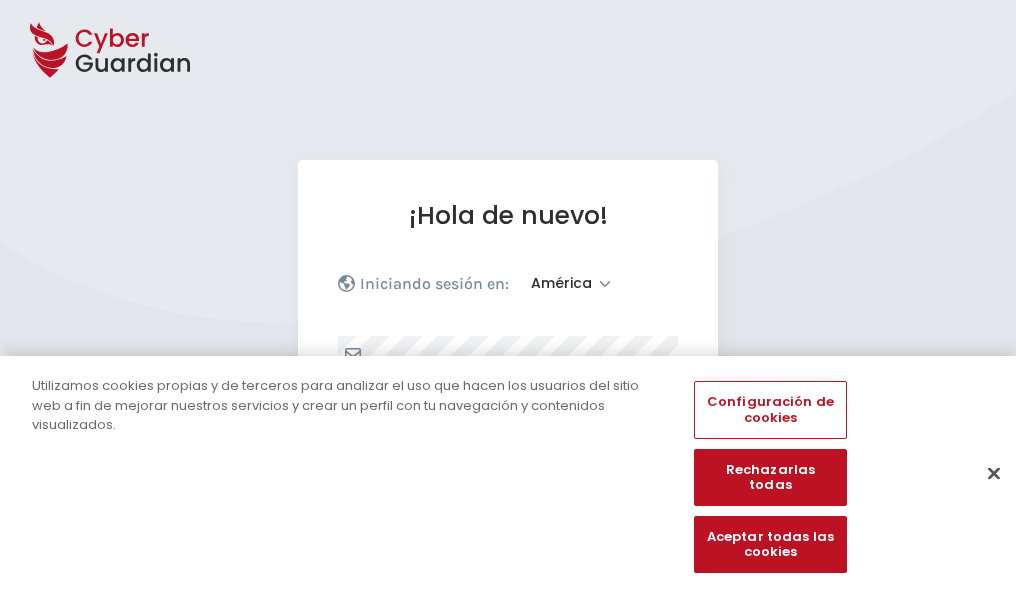 scroll, scrollTop: 0, scrollLeft: 0, axis: both 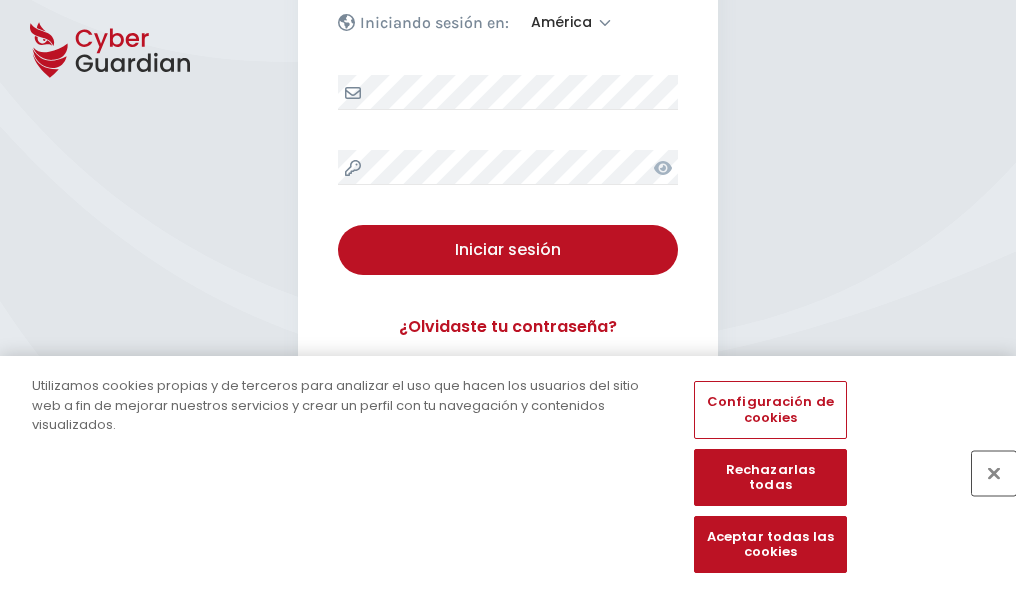 click at bounding box center [994, 473] 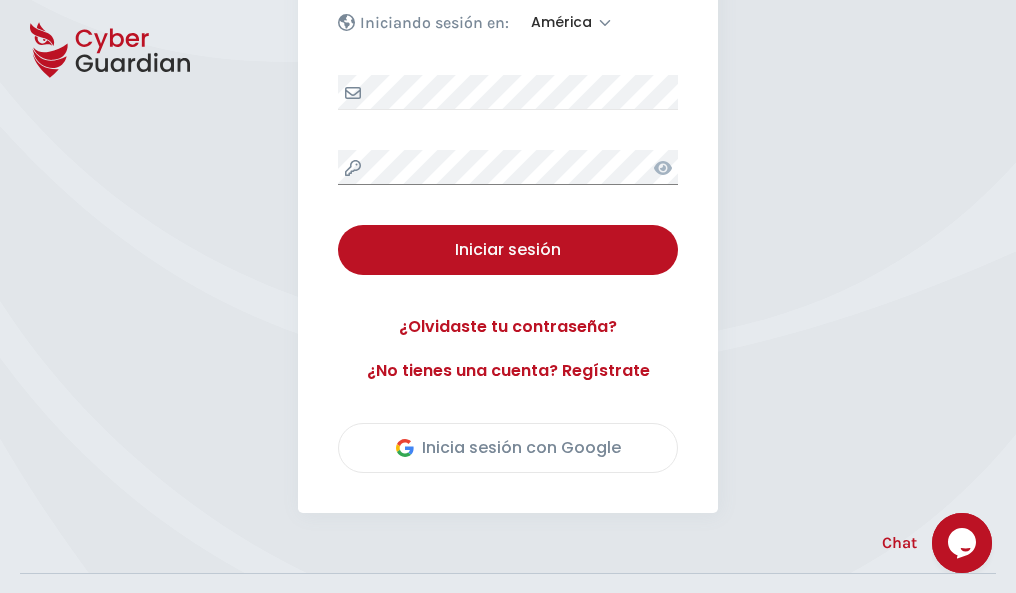 scroll, scrollTop: 454, scrollLeft: 0, axis: vertical 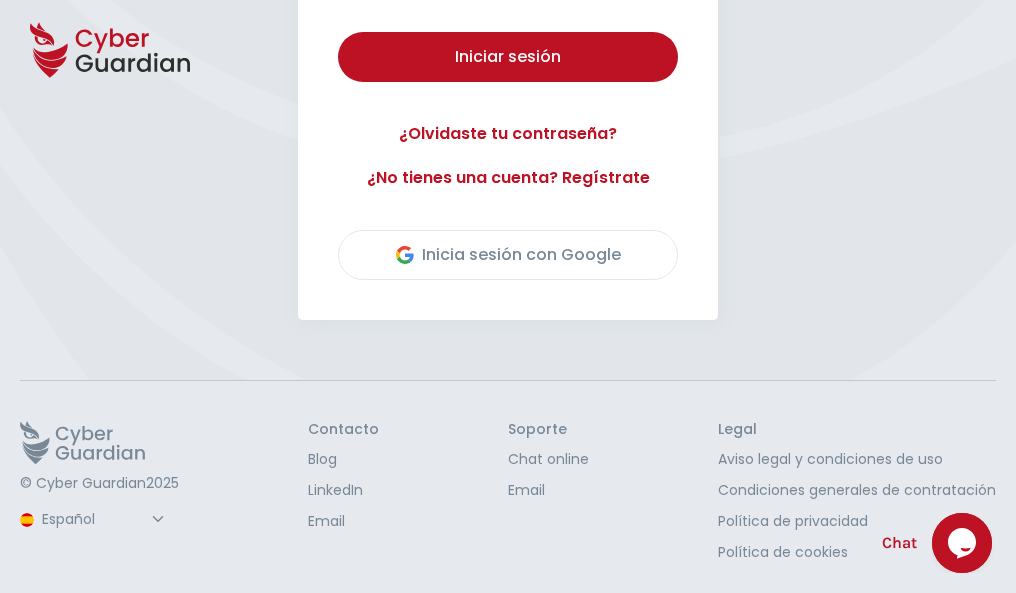 type 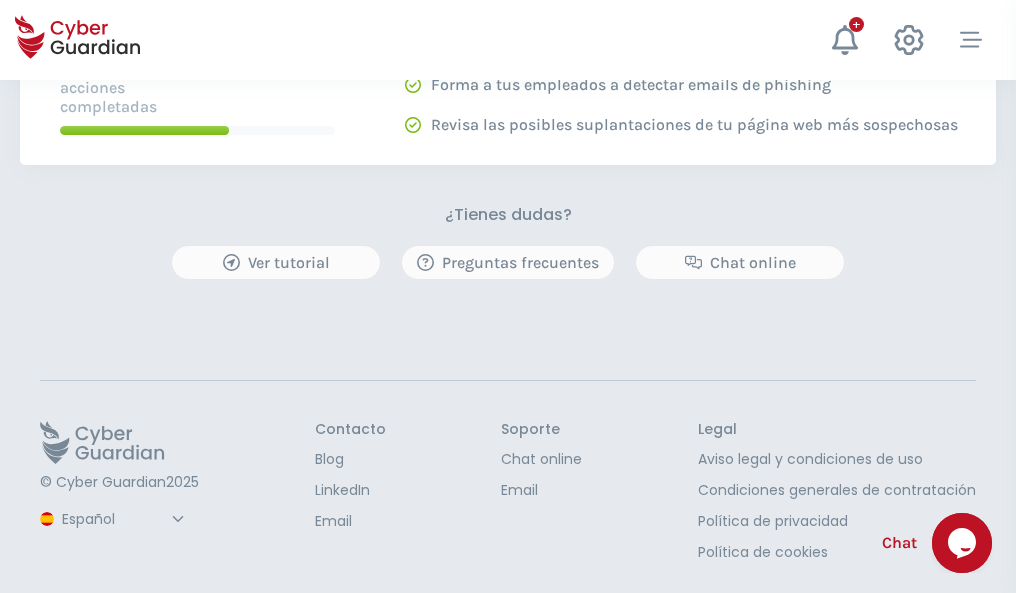 scroll, scrollTop: 0, scrollLeft: 0, axis: both 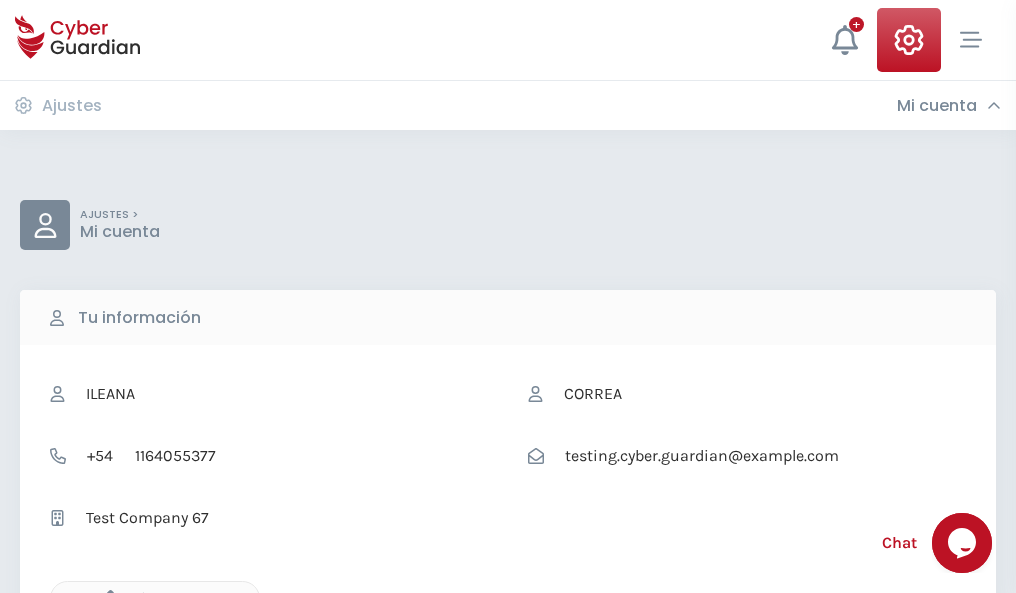 click 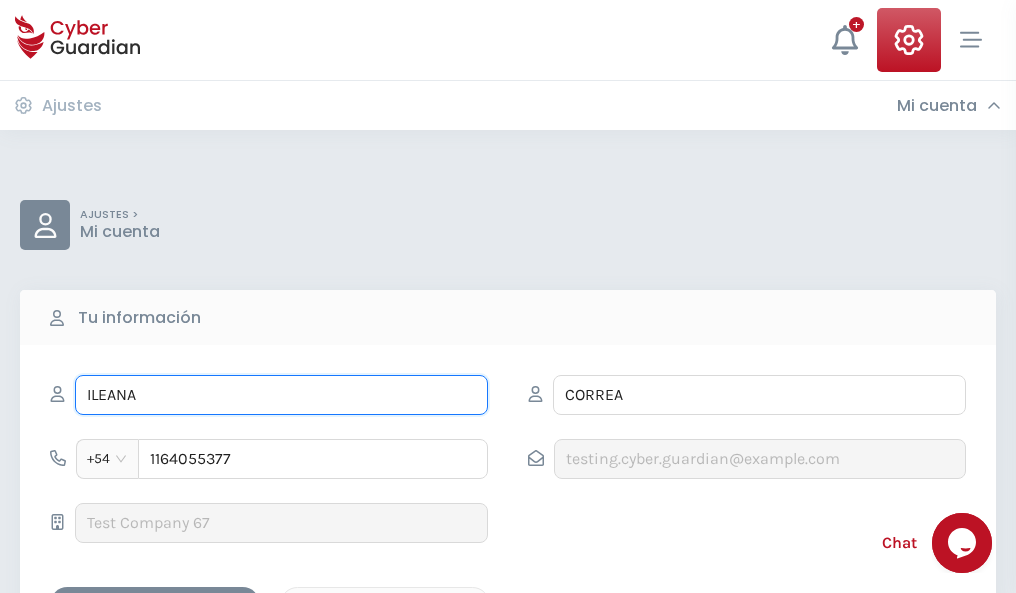 click on "ILEANA" at bounding box center [281, 395] 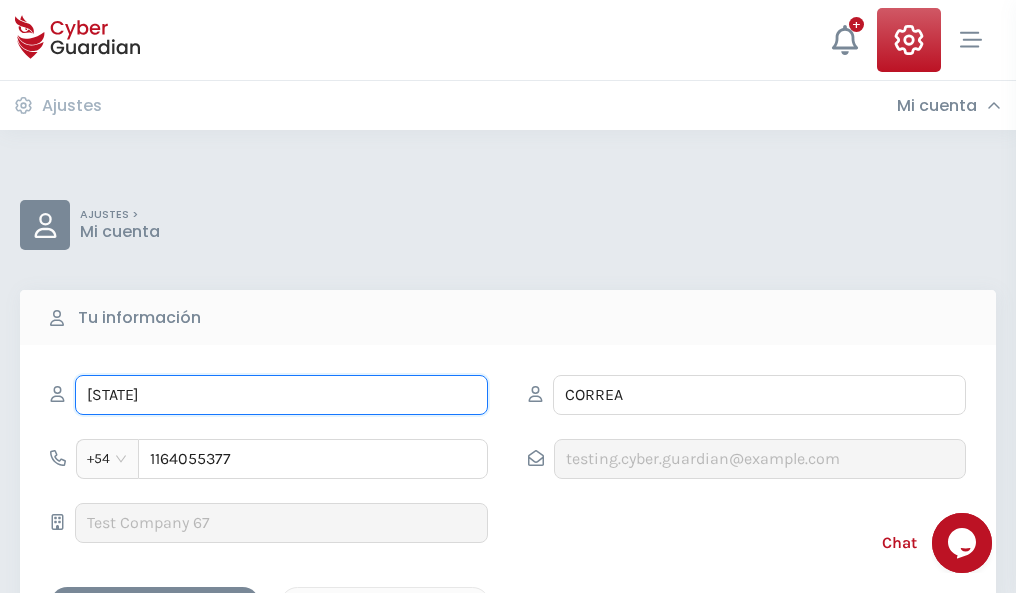 type on "I" 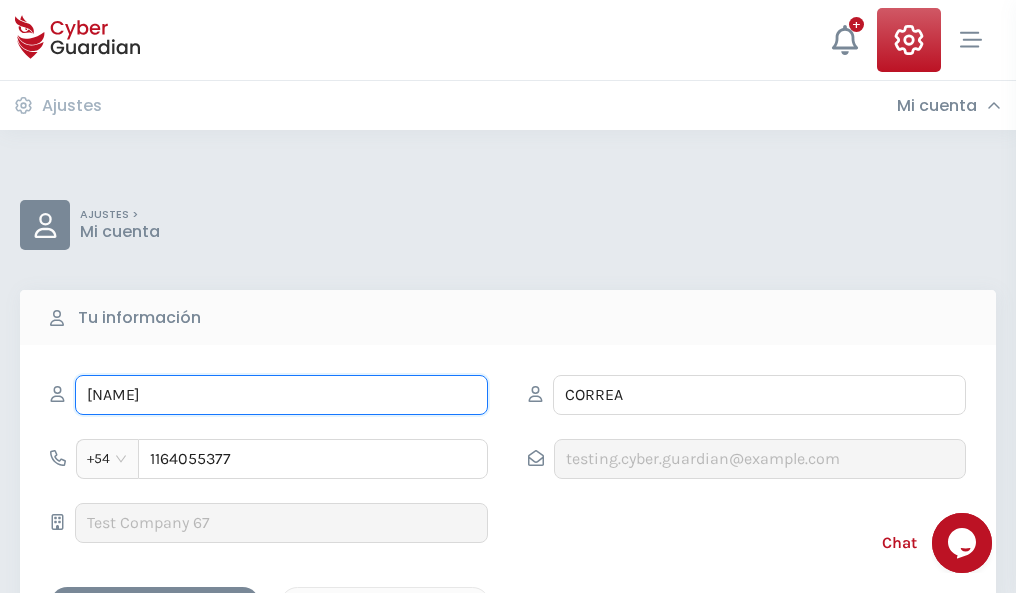 type on "Julio" 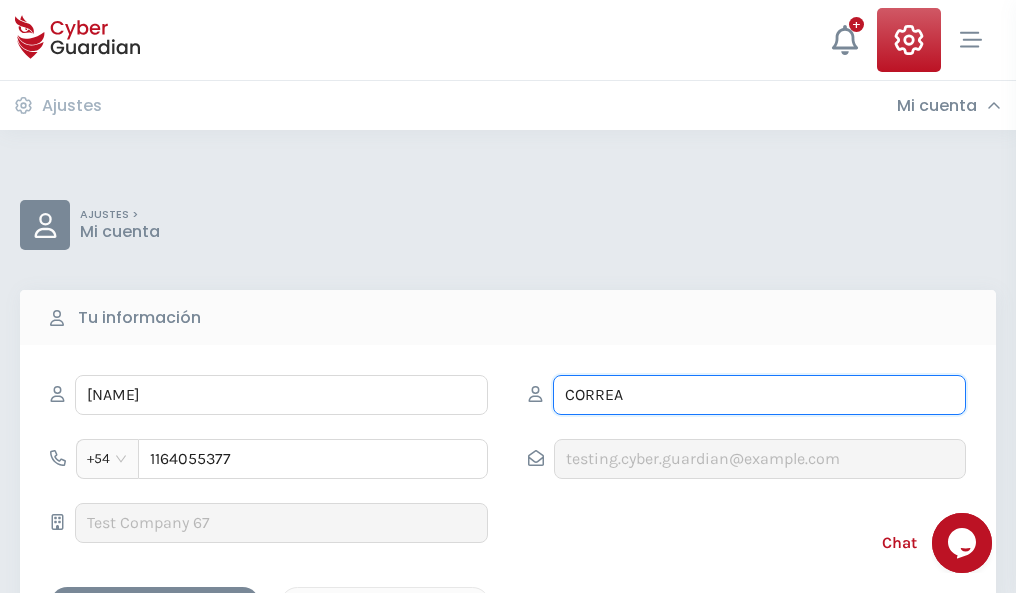 click on "CORREA" at bounding box center [759, 395] 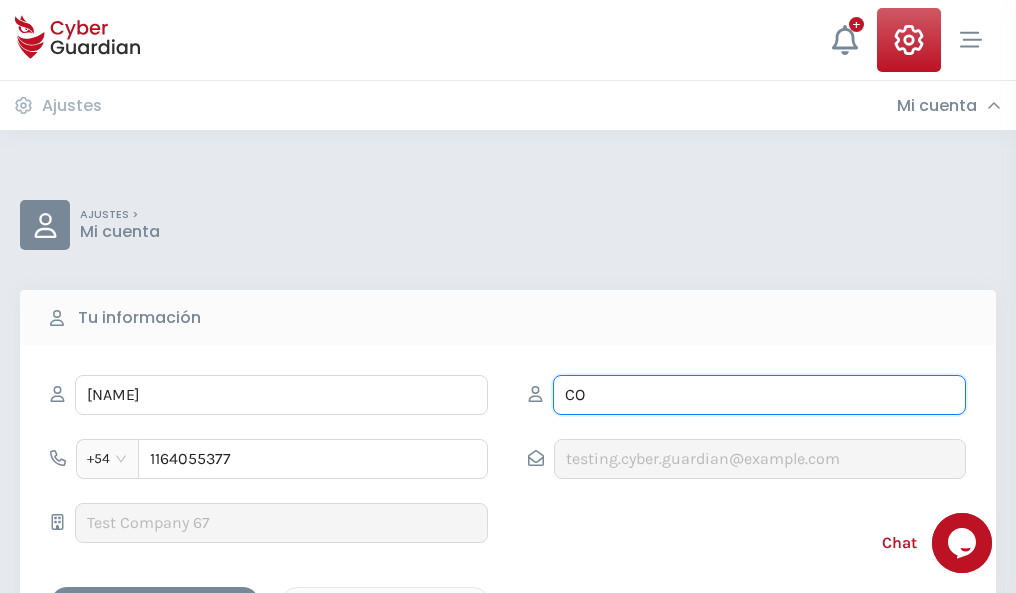 type on "C" 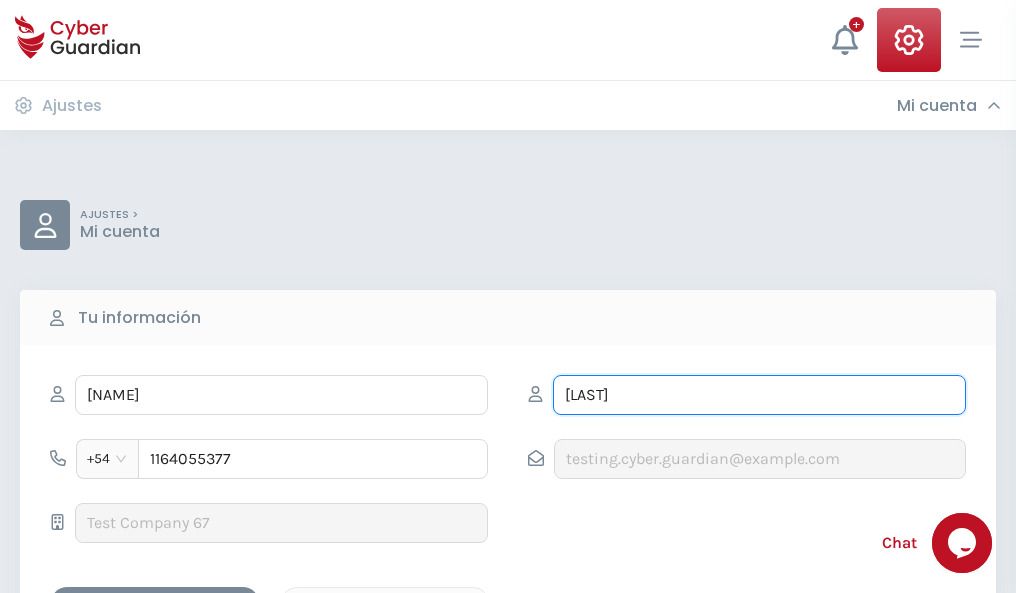 type on "Baeza" 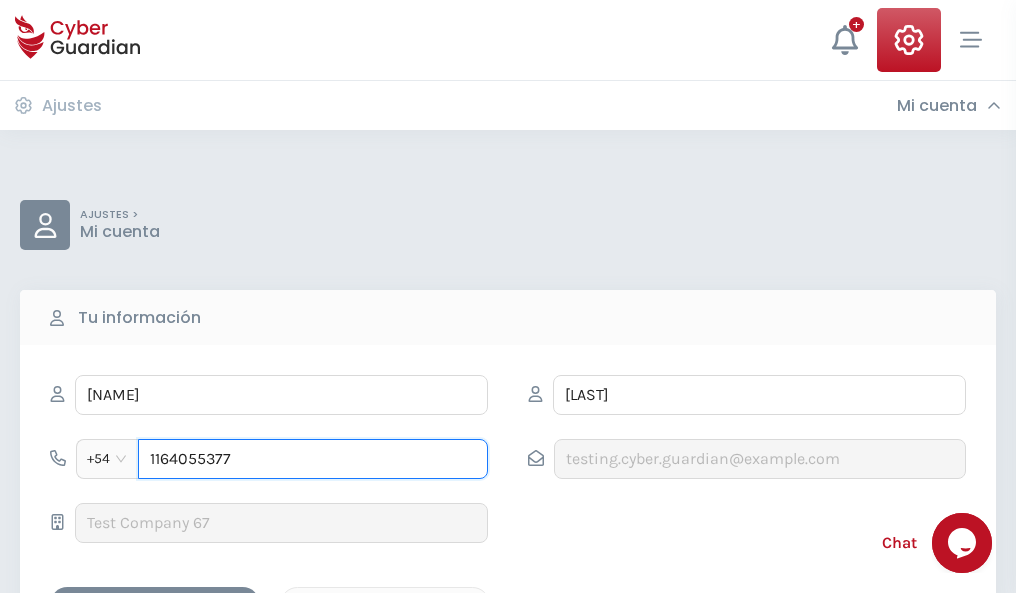 click on "1164055377" at bounding box center (313, 459) 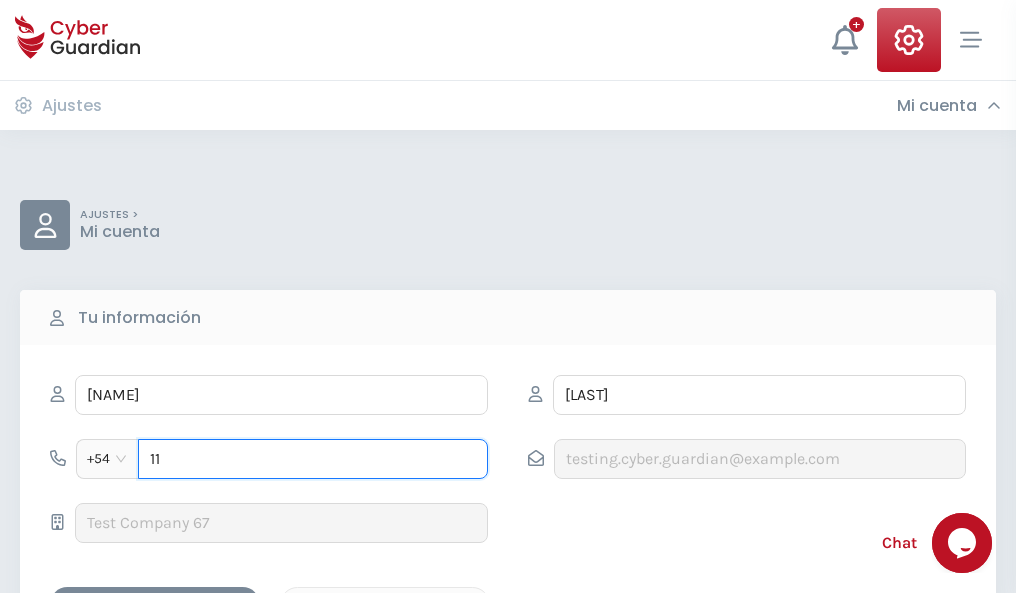 type on "1" 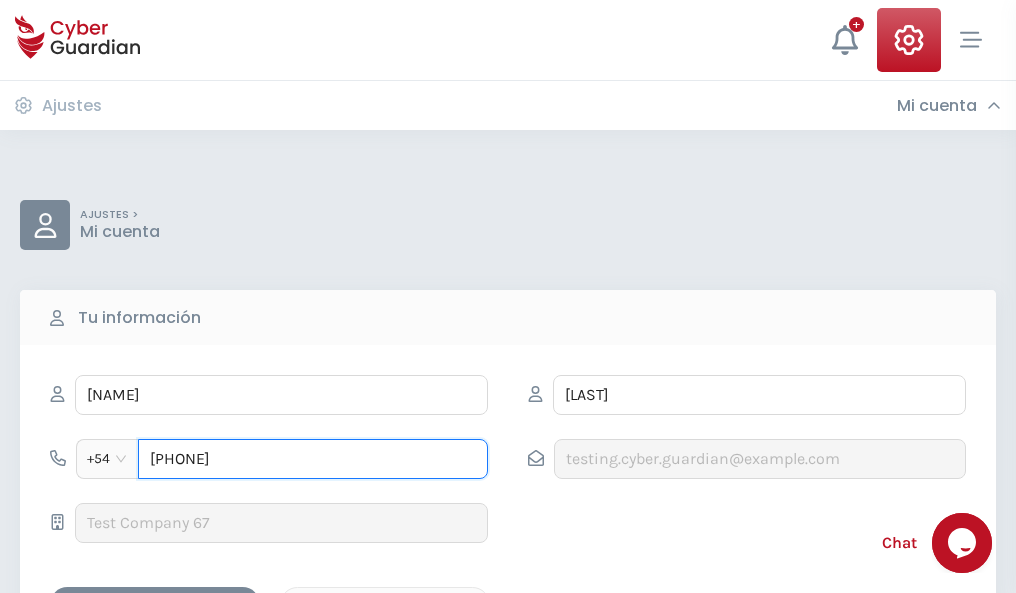 type on "4981501312" 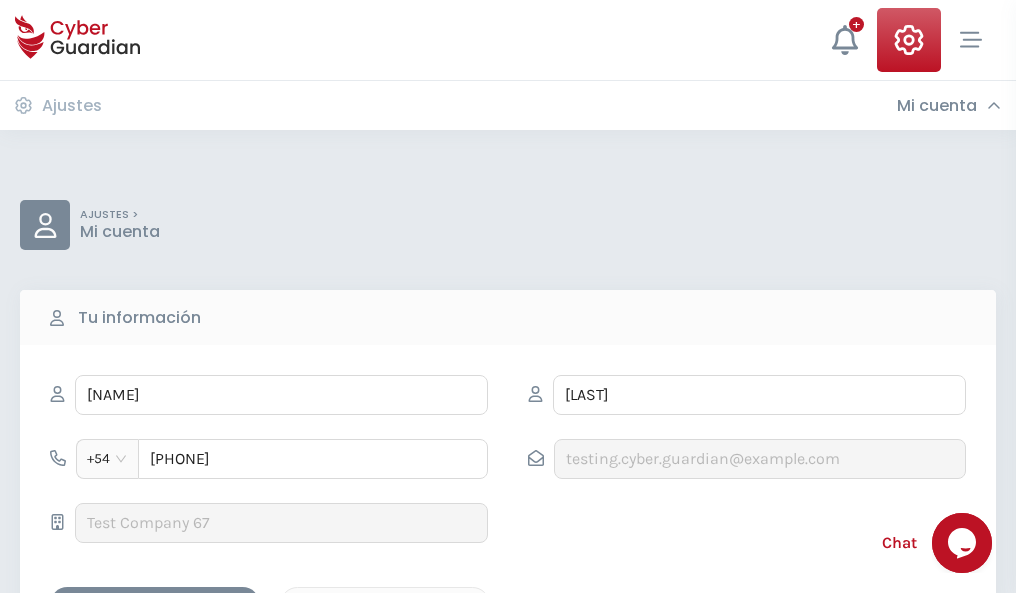 click on "Cancelar" at bounding box center (385, 604) 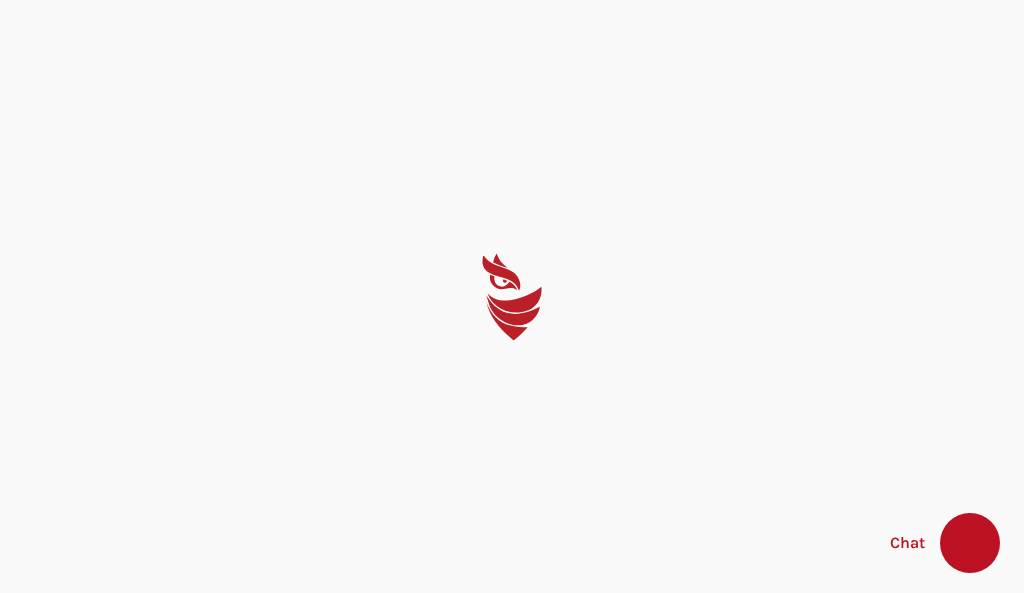 scroll, scrollTop: 0, scrollLeft: 0, axis: both 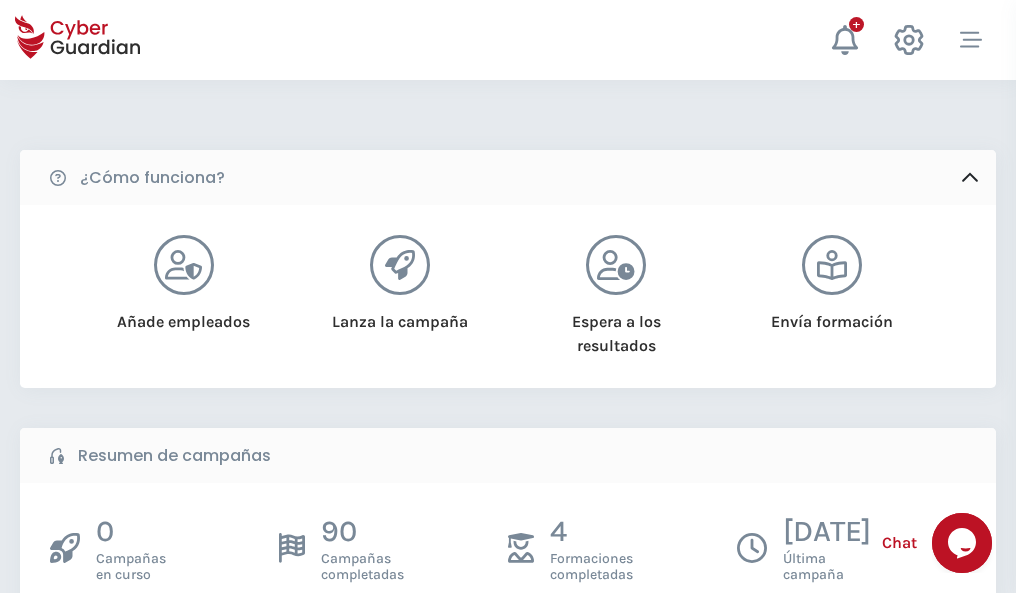 click on "Crear una campaña" at bounding box center (155, 645) 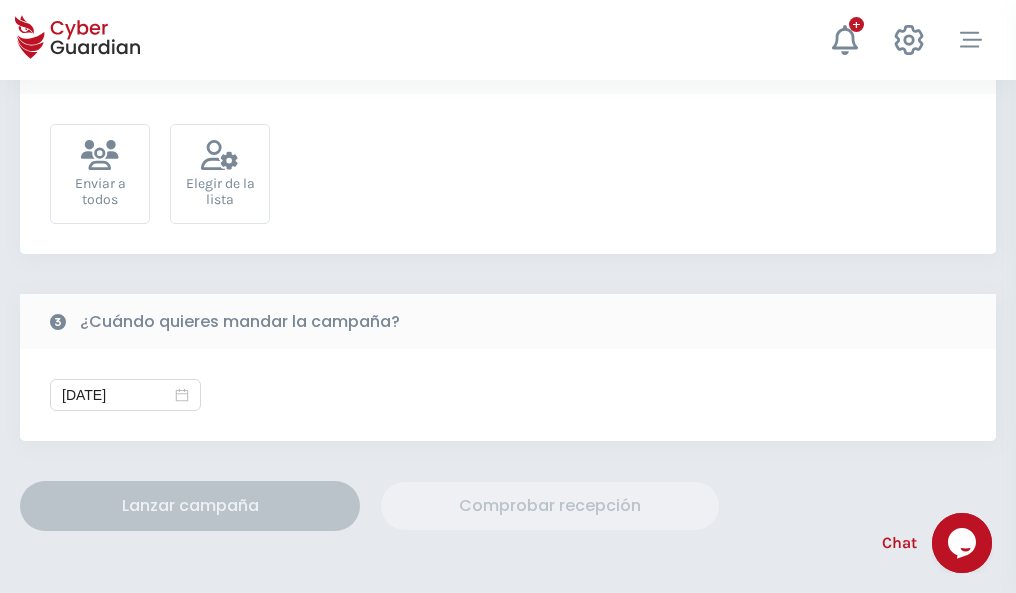 scroll, scrollTop: 732, scrollLeft: 0, axis: vertical 